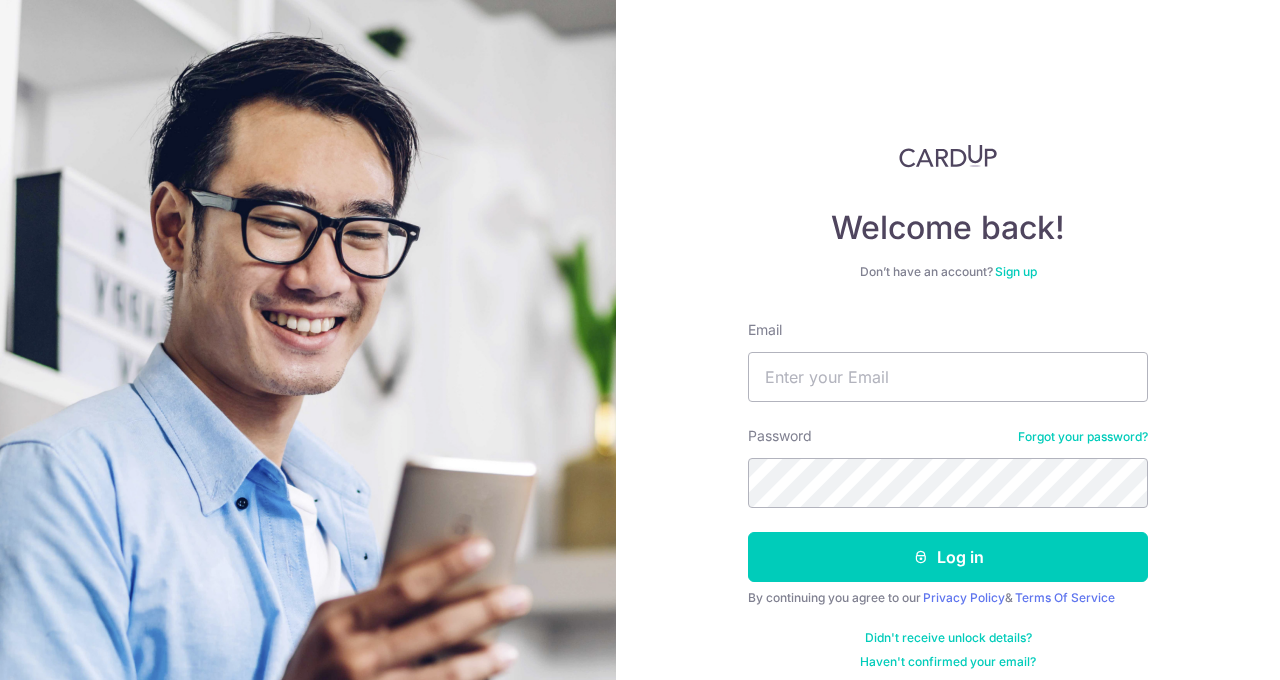 scroll, scrollTop: 0, scrollLeft: 0, axis: both 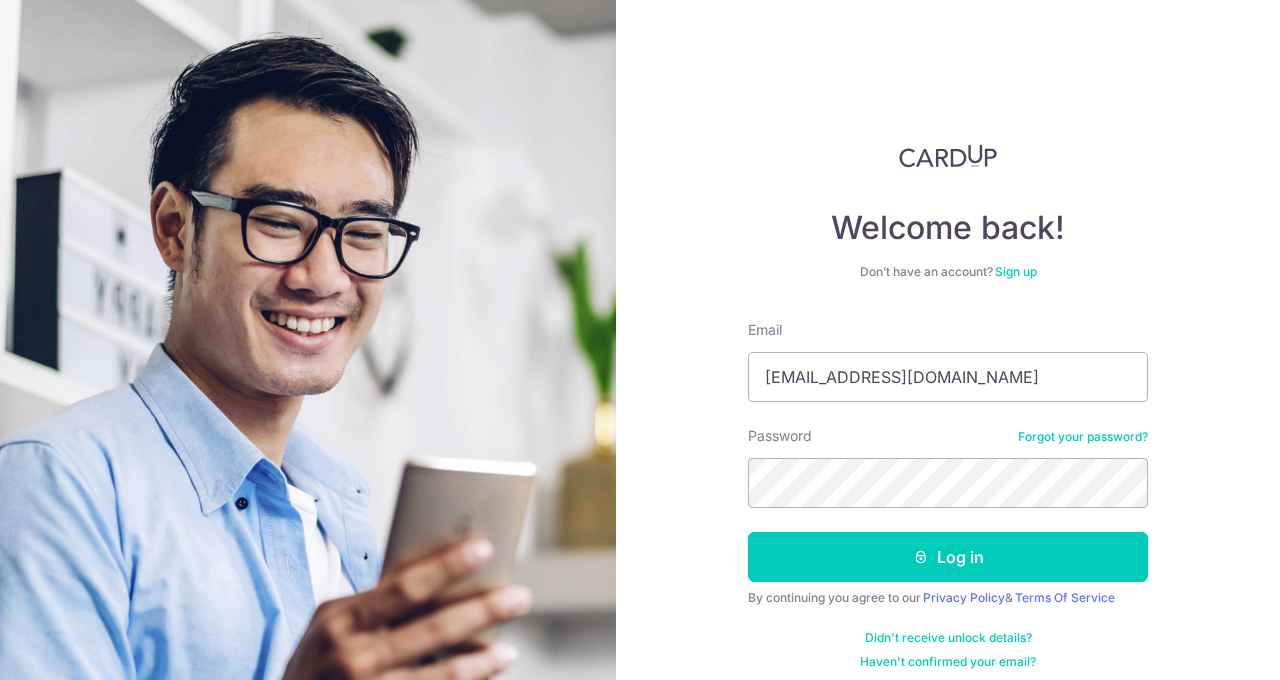 type on "[EMAIL_ADDRESS][DOMAIN_NAME]" 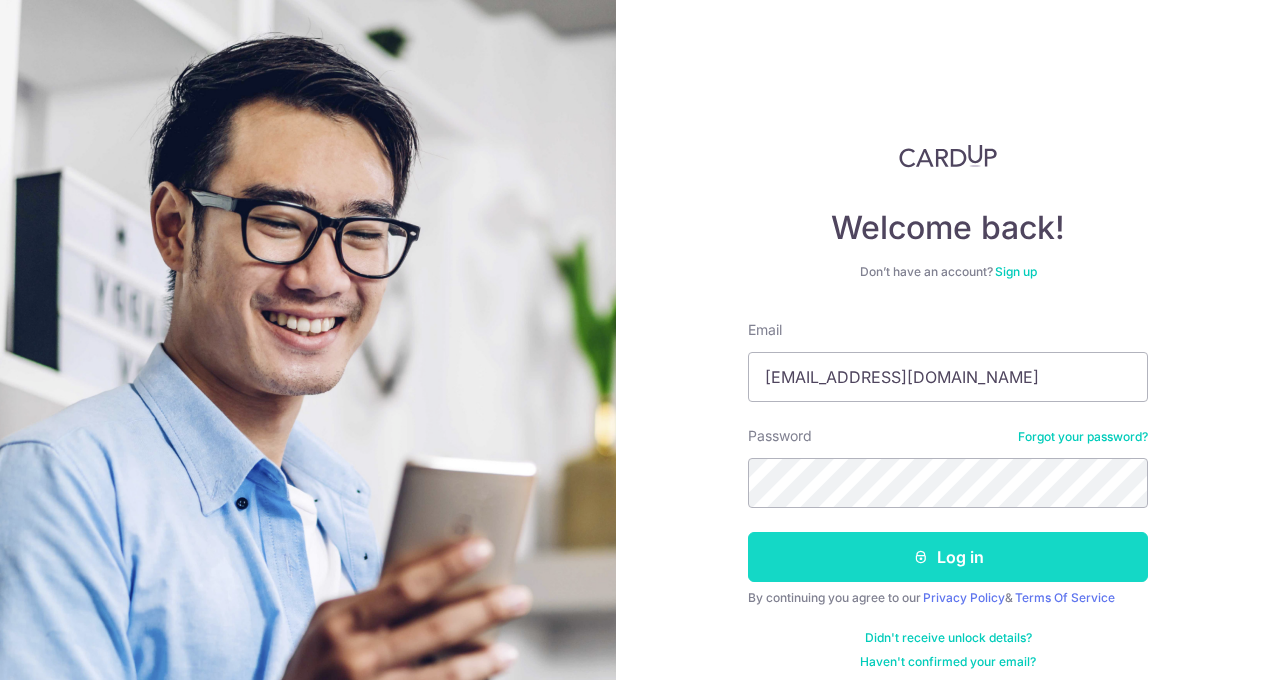 click on "Log in" at bounding box center (948, 557) 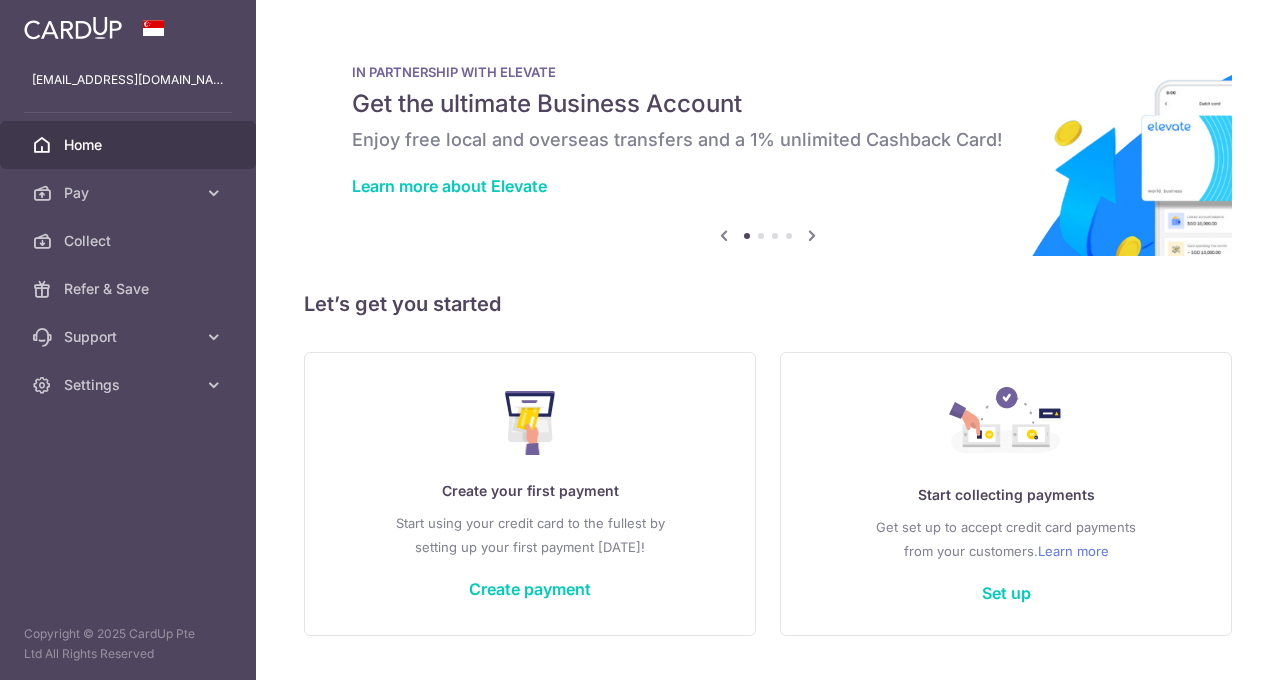 scroll, scrollTop: 0, scrollLeft: 0, axis: both 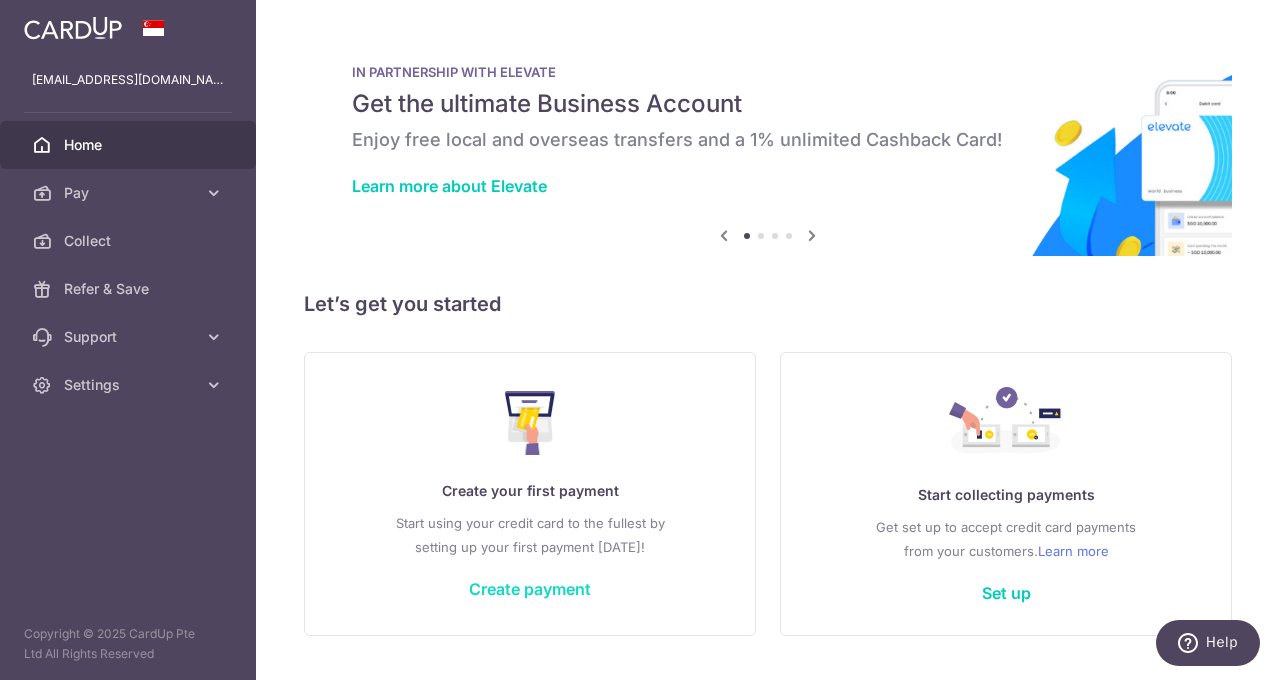 click on "Create payment" at bounding box center [530, 589] 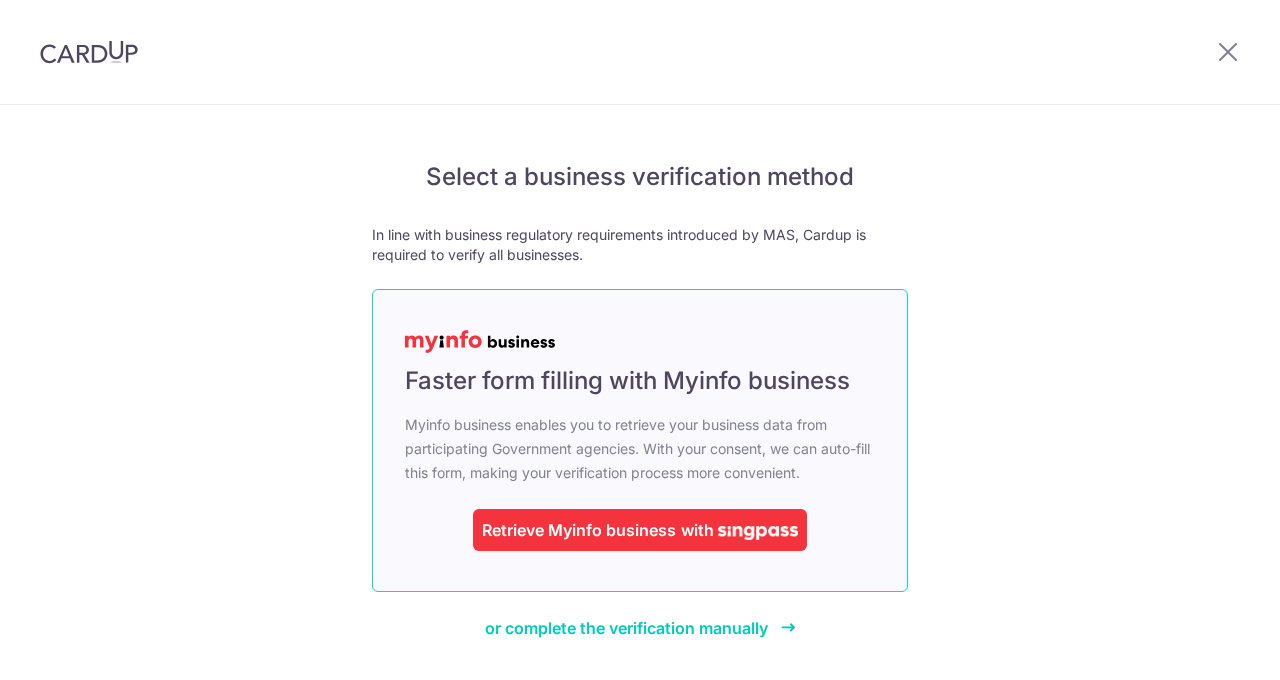 scroll, scrollTop: 0, scrollLeft: 0, axis: both 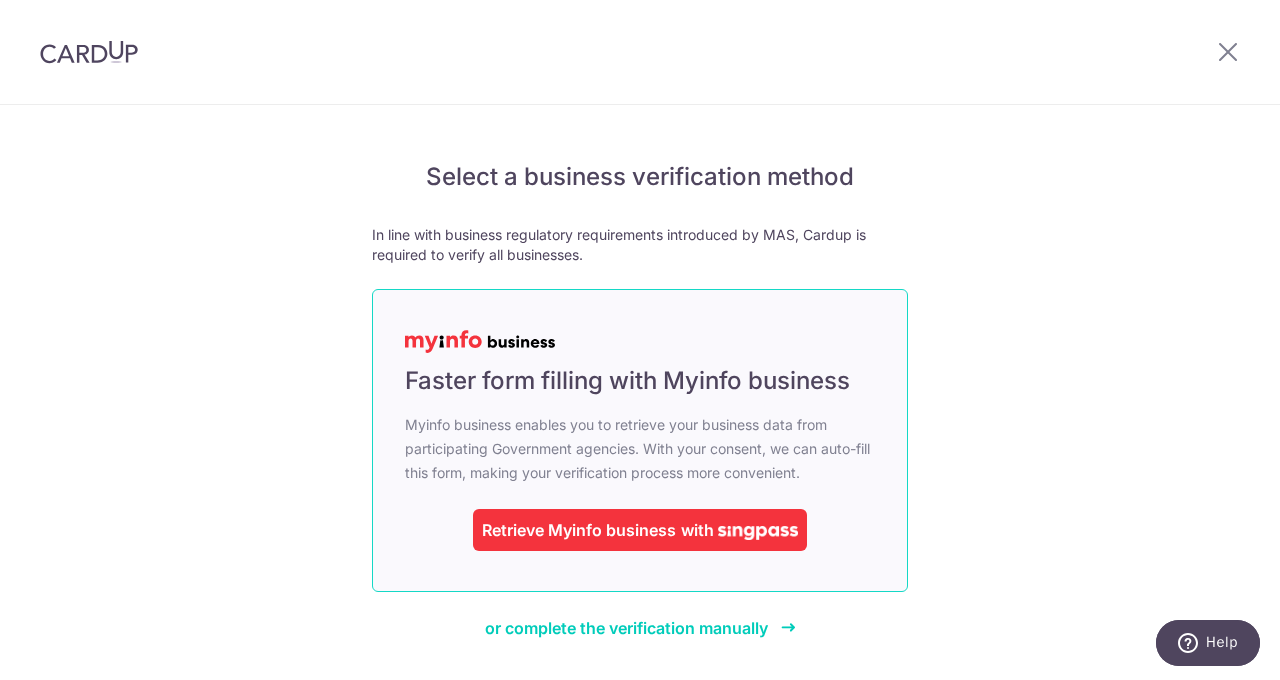 click on "with" at bounding box center (697, 530) 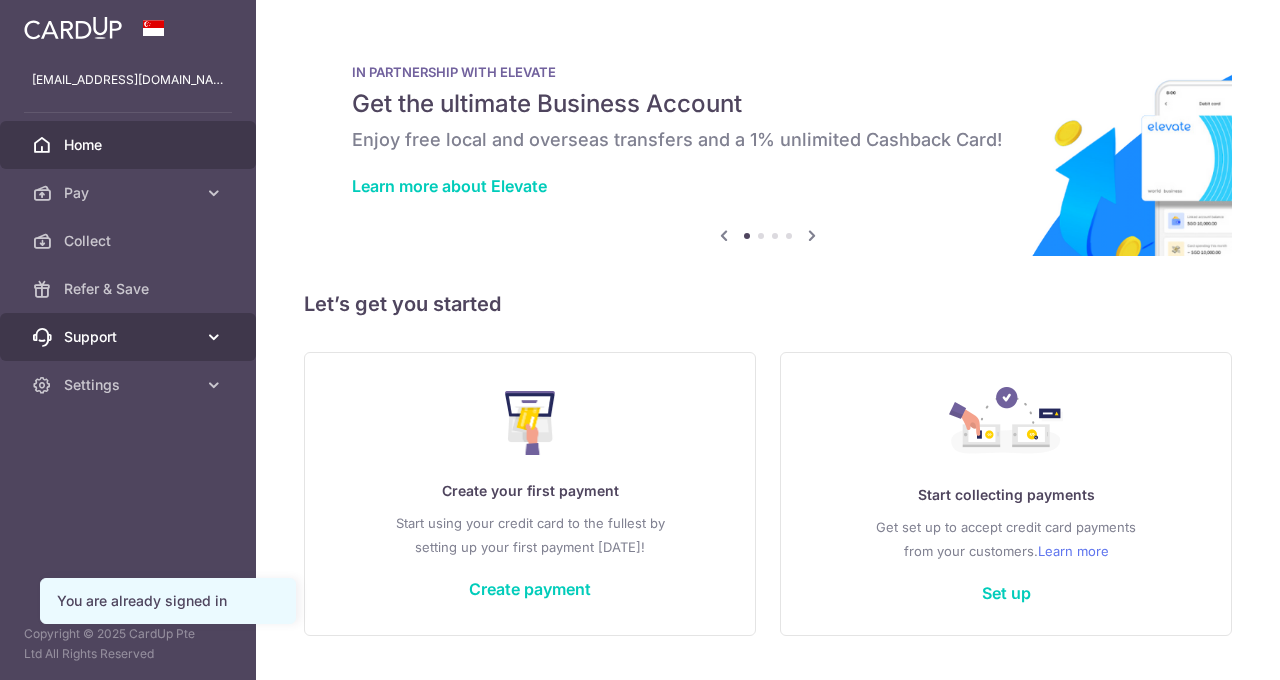 scroll, scrollTop: 0, scrollLeft: 0, axis: both 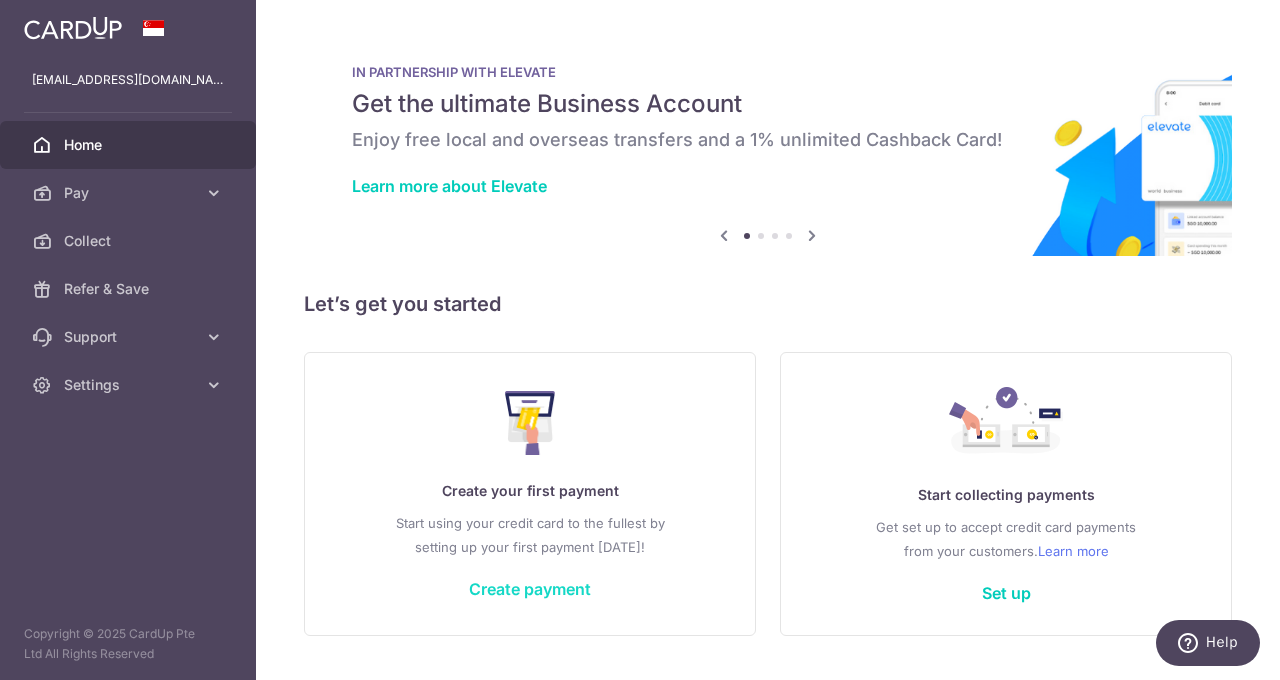 click on "Create payment" at bounding box center [530, 589] 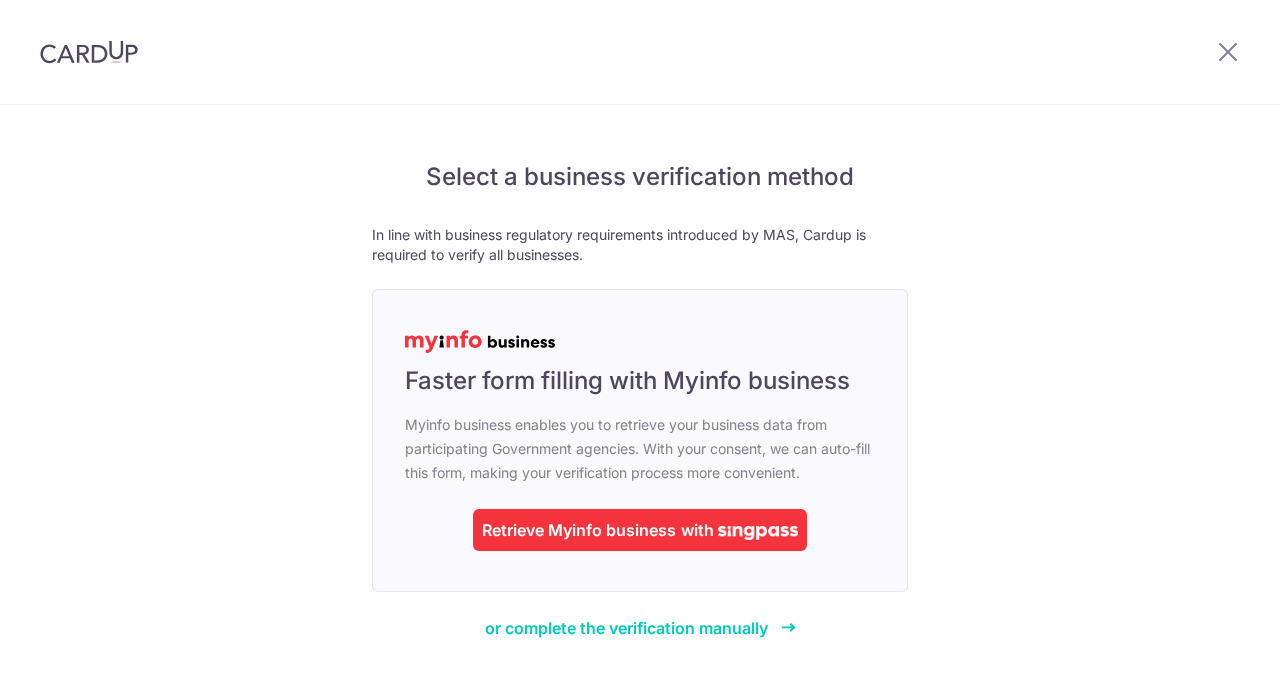 scroll, scrollTop: 0, scrollLeft: 0, axis: both 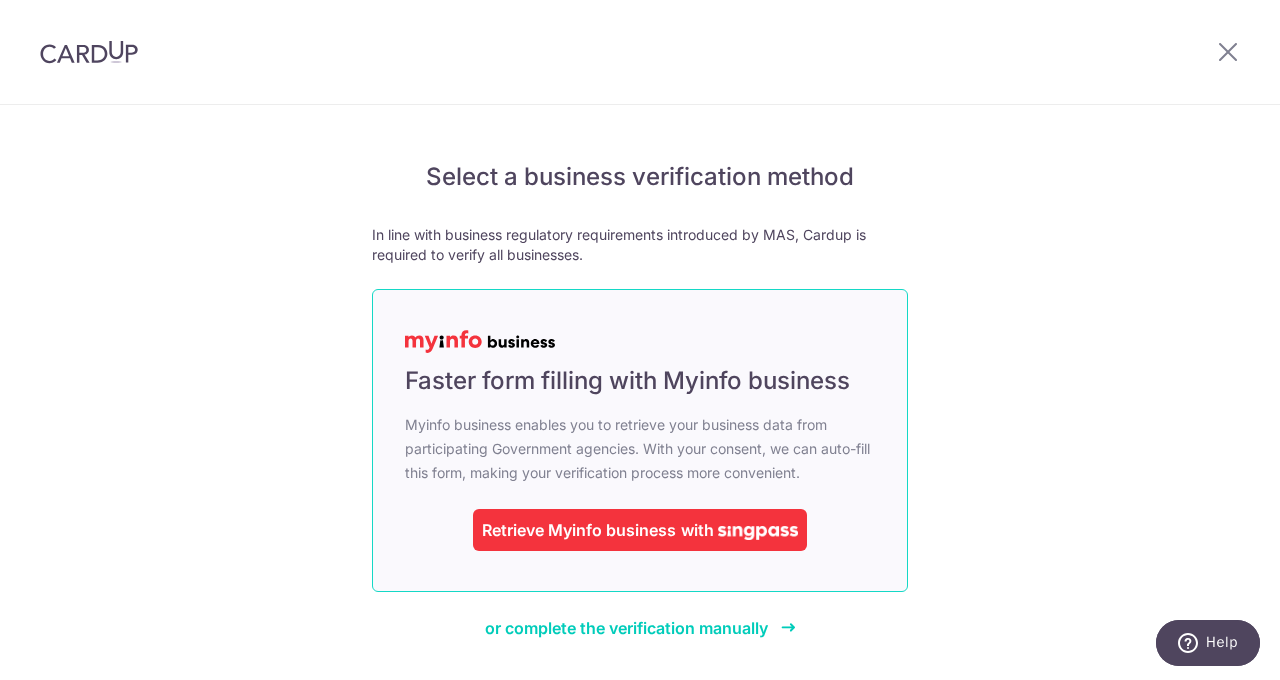 click at bounding box center [758, 533] 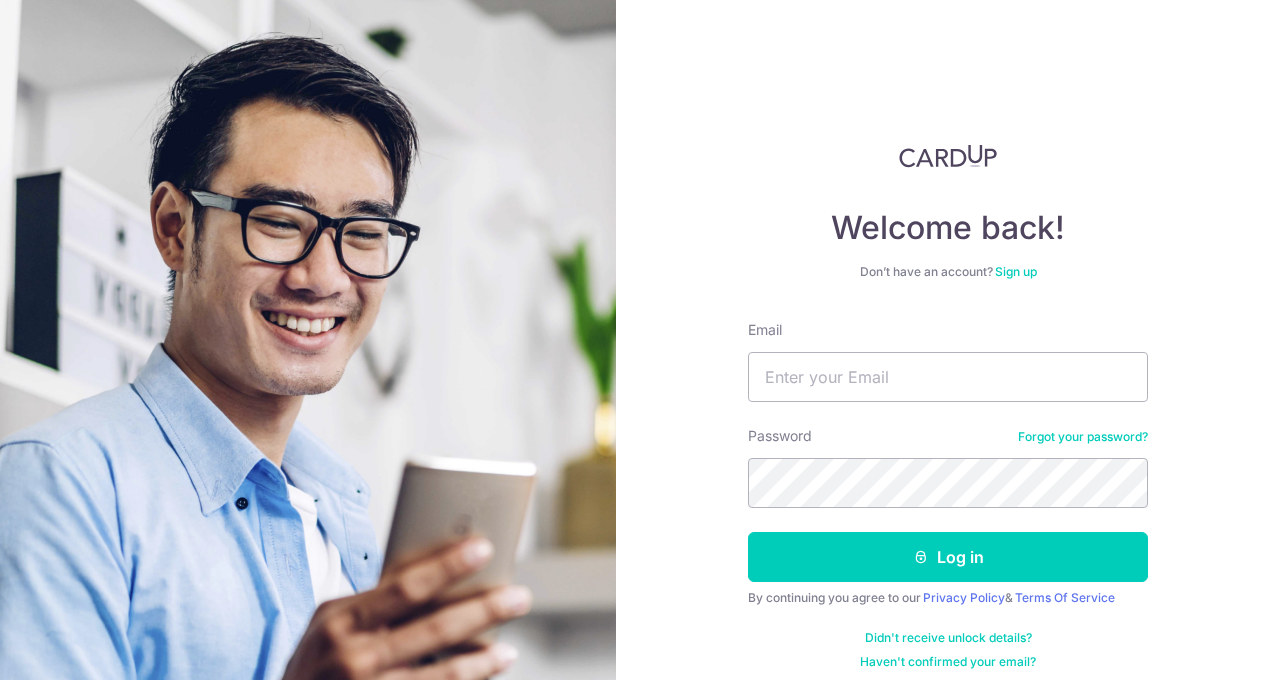 scroll, scrollTop: 0, scrollLeft: 0, axis: both 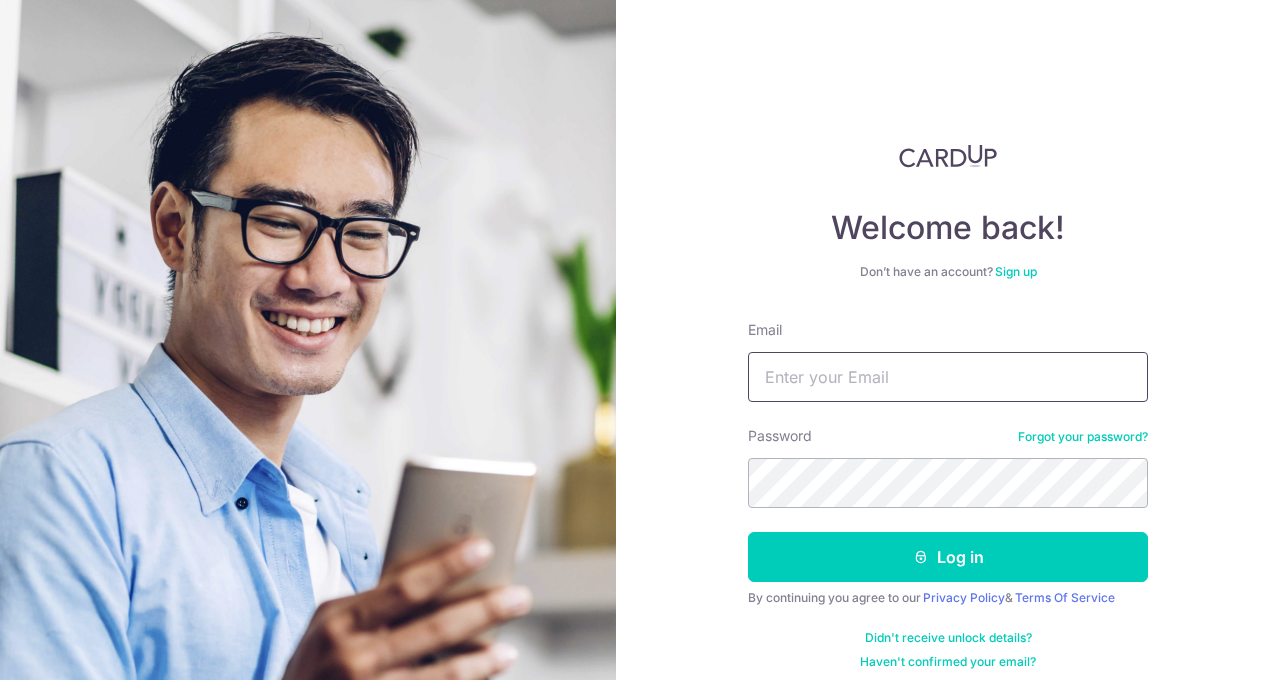 click on "Email" at bounding box center [948, 377] 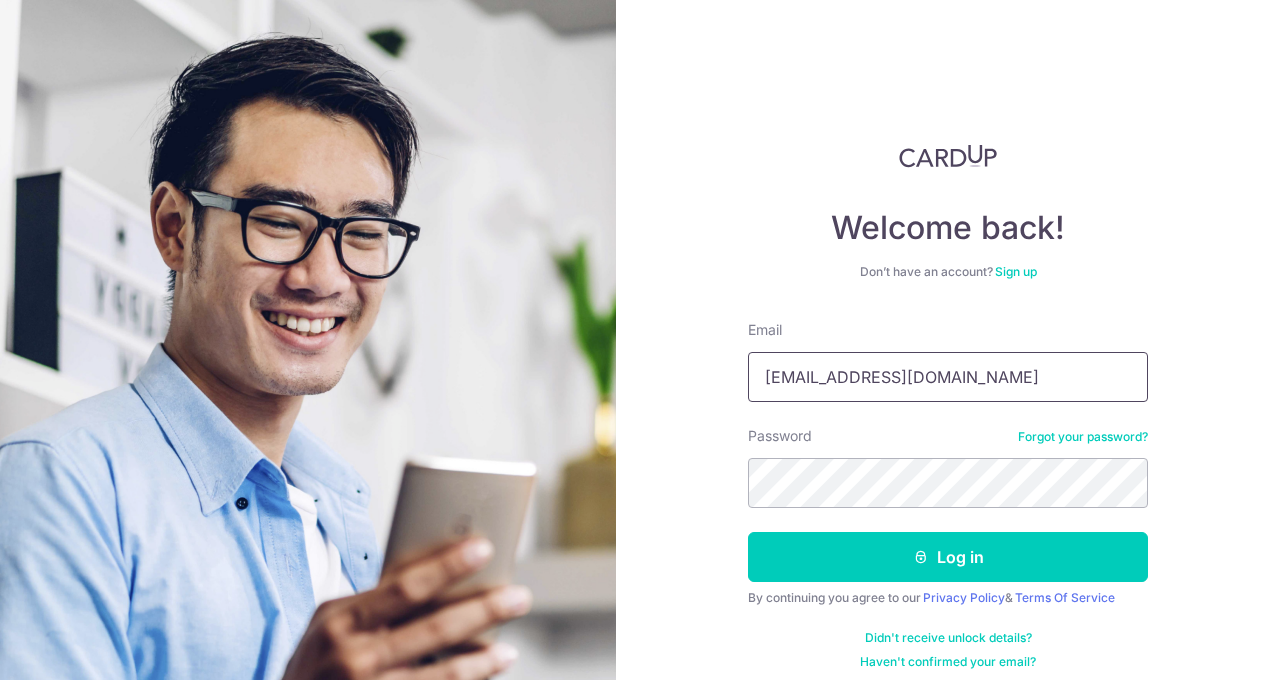 type on "[EMAIL_ADDRESS][DOMAIN_NAME]" 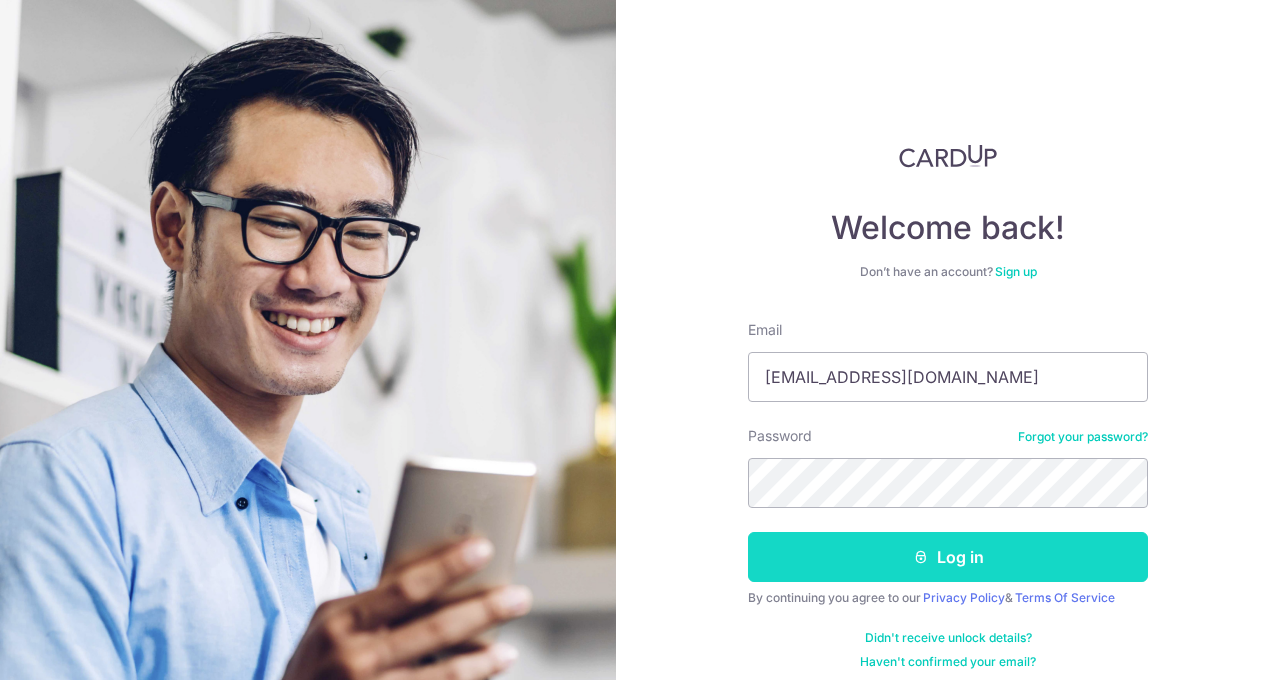 click on "Log in" at bounding box center [948, 557] 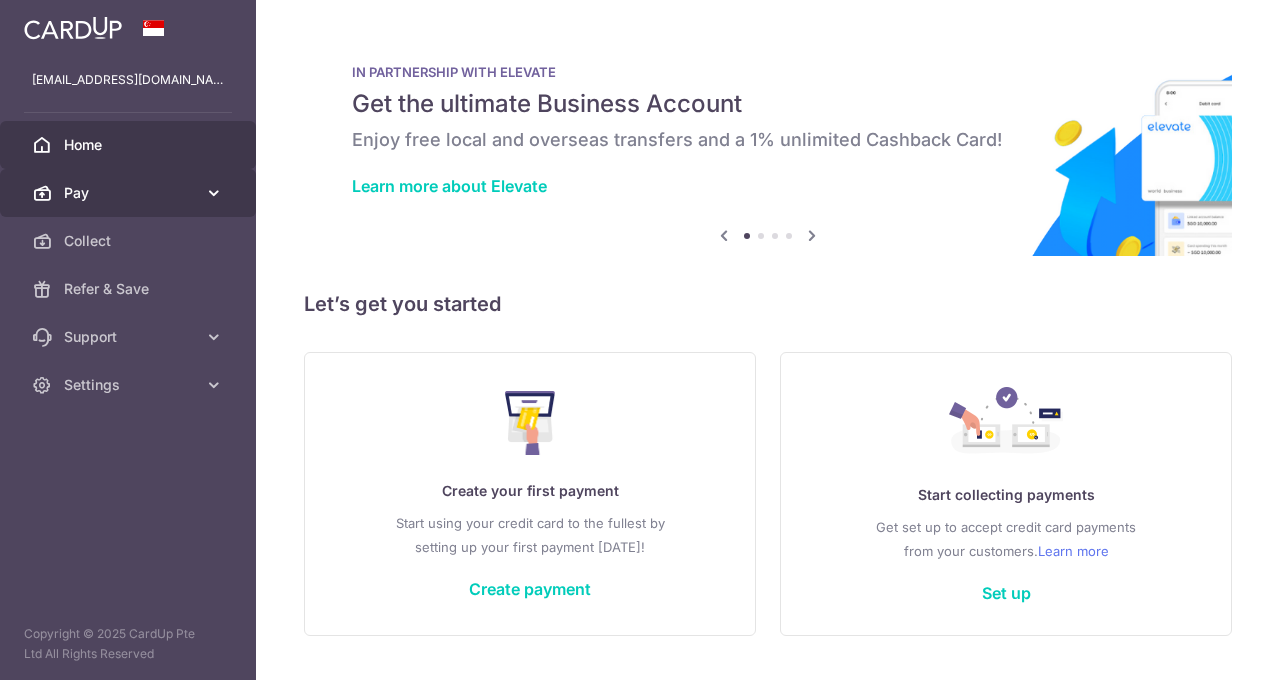 scroll, scrollTop: 0, scrollLeft: 0, axis: both 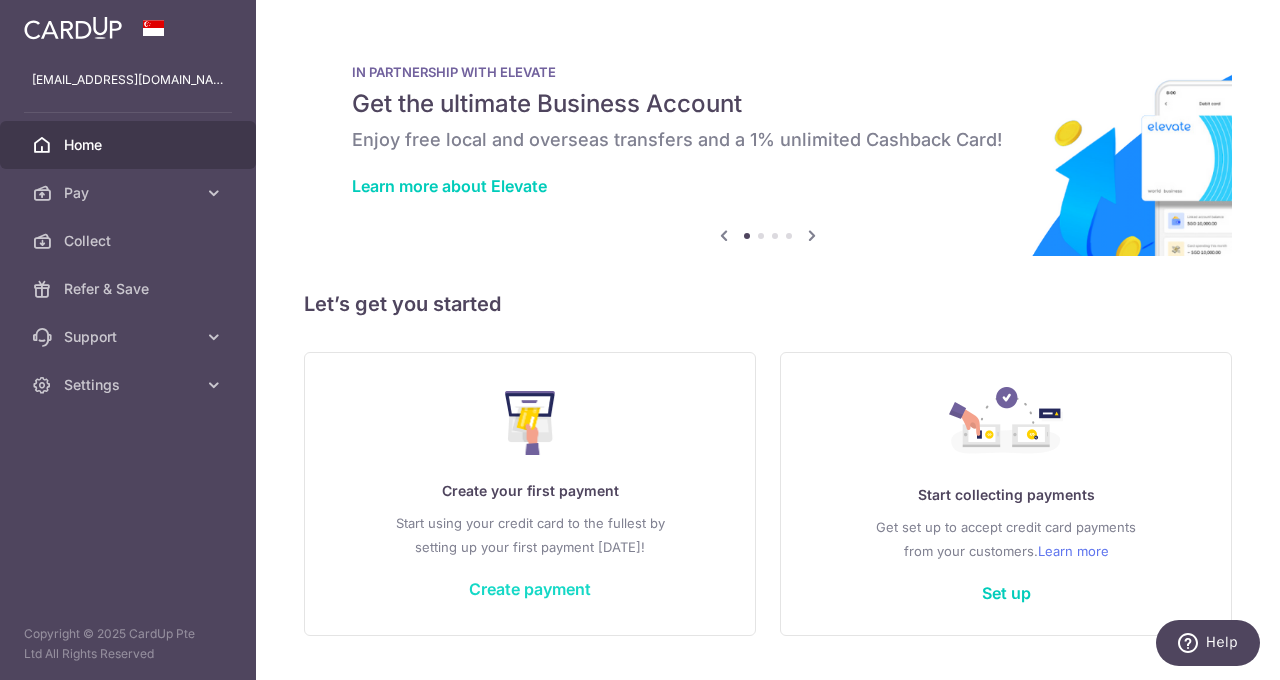 click on "Create payment" at bounding box center [530, 589] 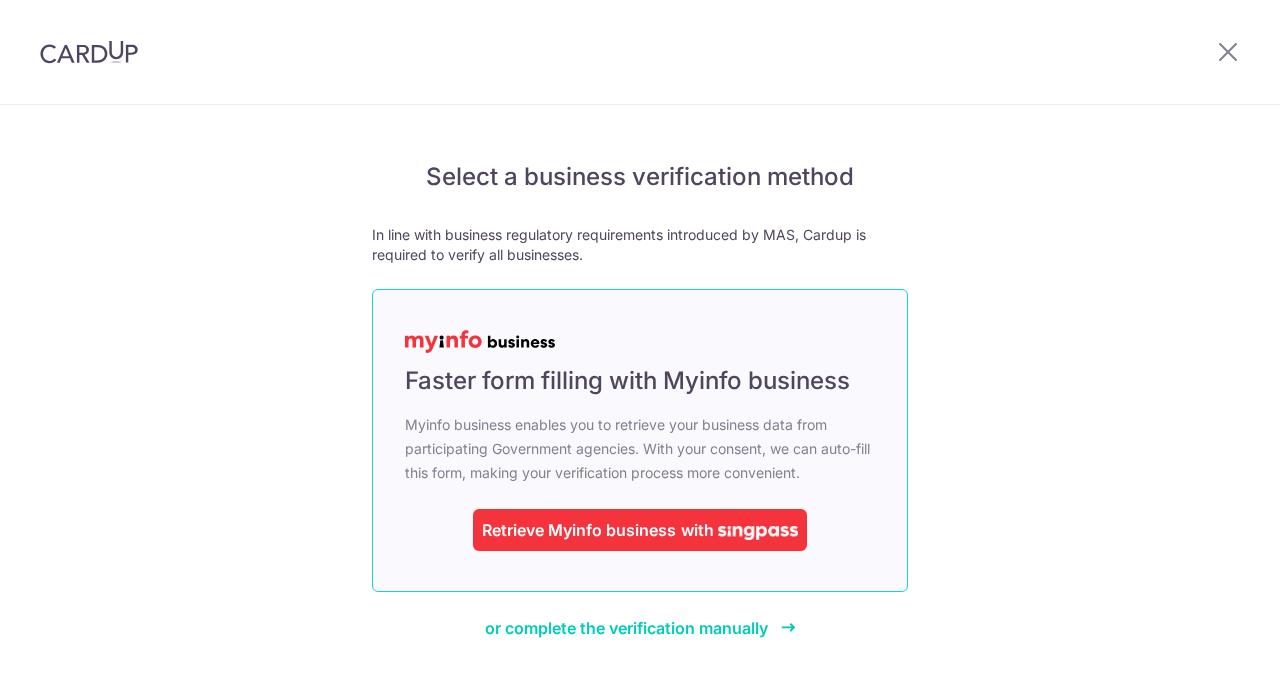 scroll, scrollTop: 0, scrollLeft: 0, axis: both 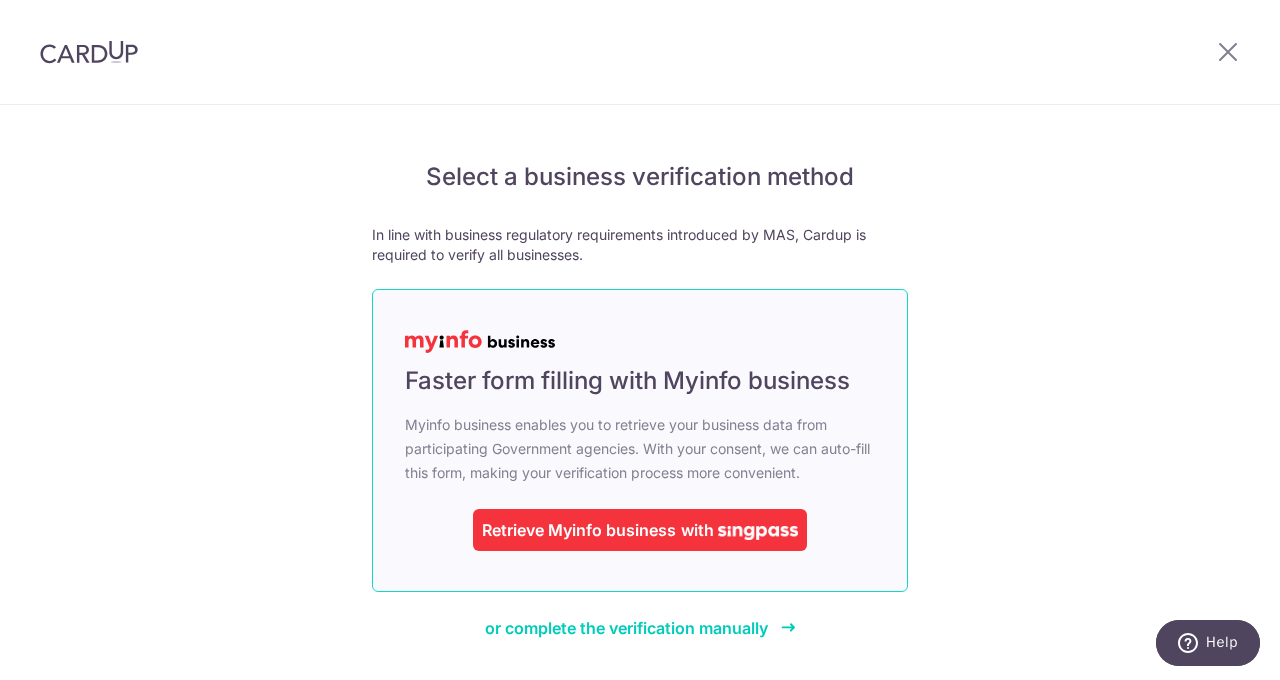 click at bounding box center (758, 533) 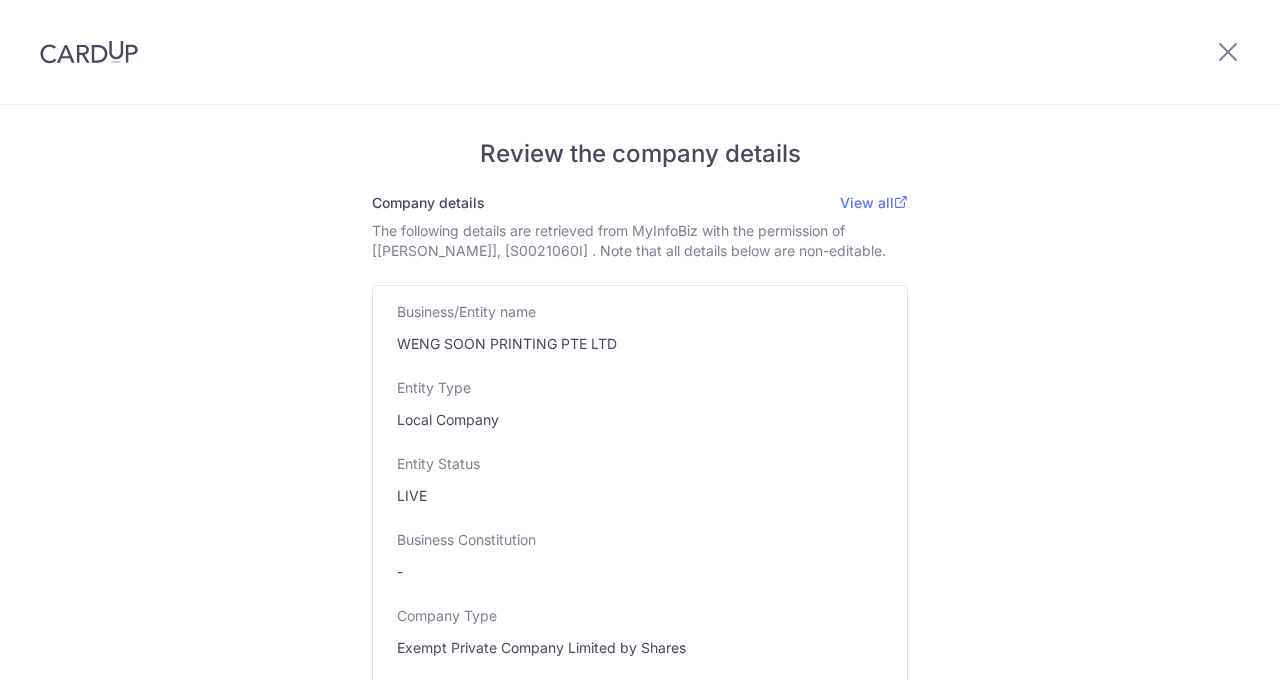 scroll, scrollTop: 0, scrollLeft: 0, axis: both 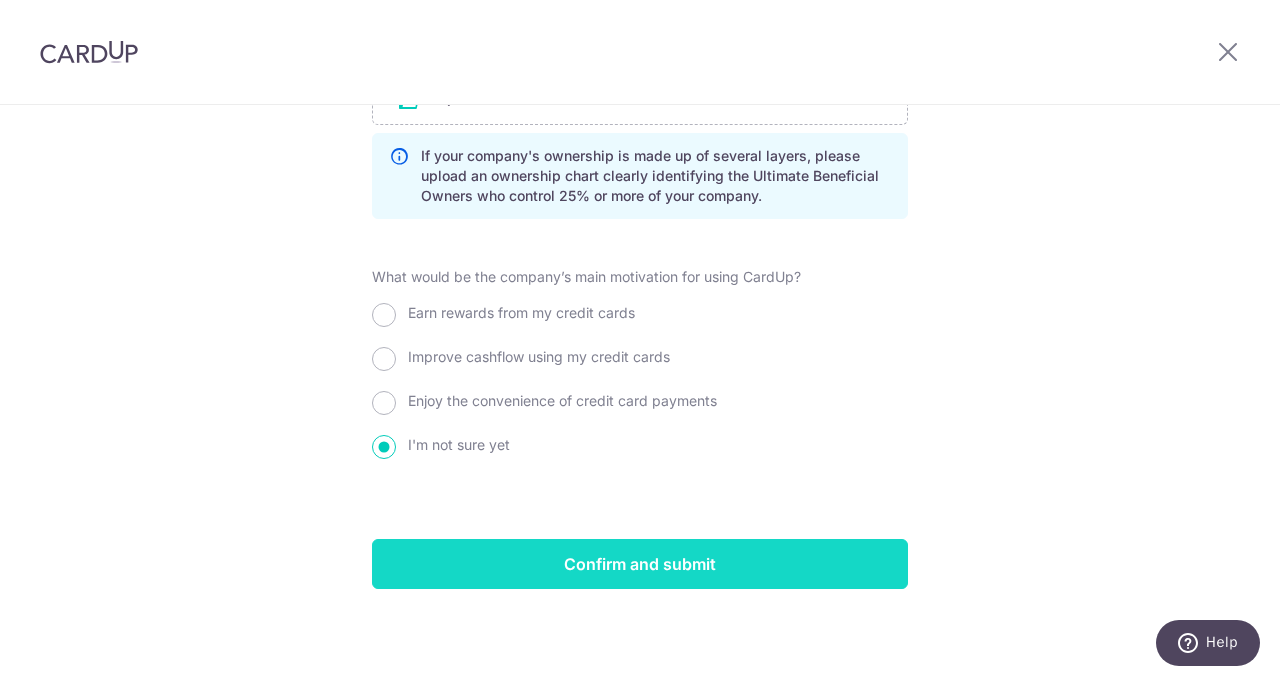 click on "Confirm and submit" at bounding box center [640, 564] 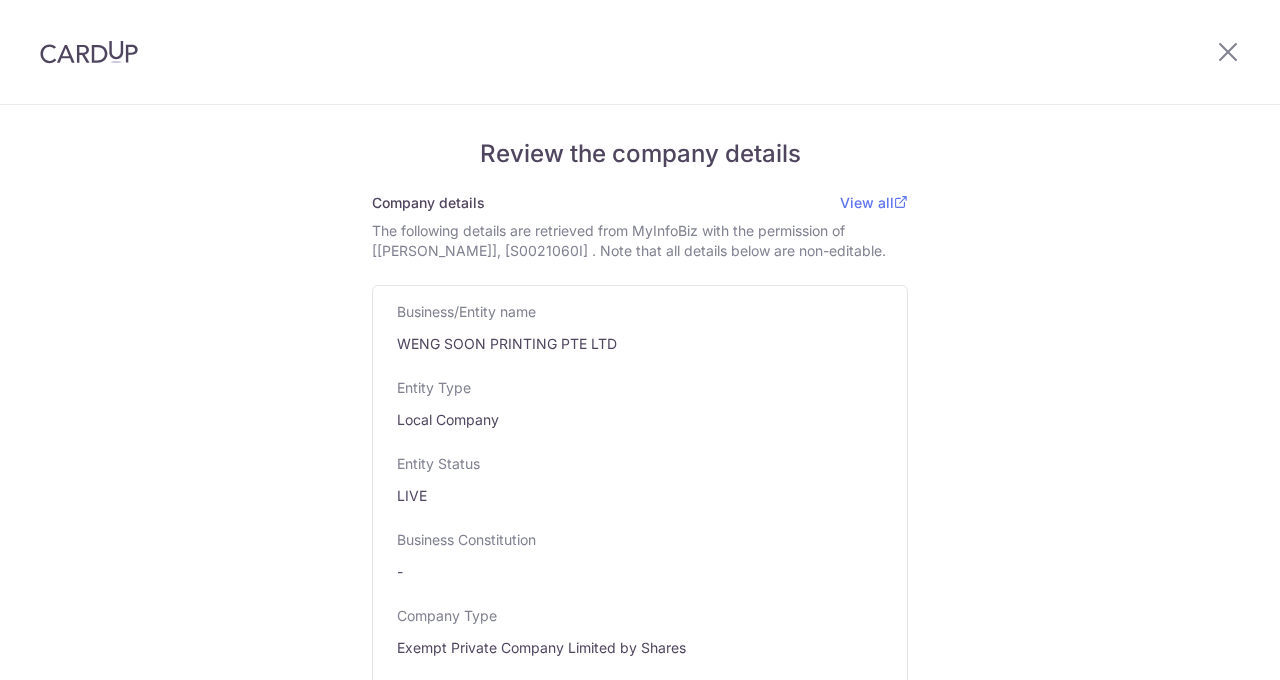 scroll, scrollTop: 0, scrollLeft: 0, axis: both 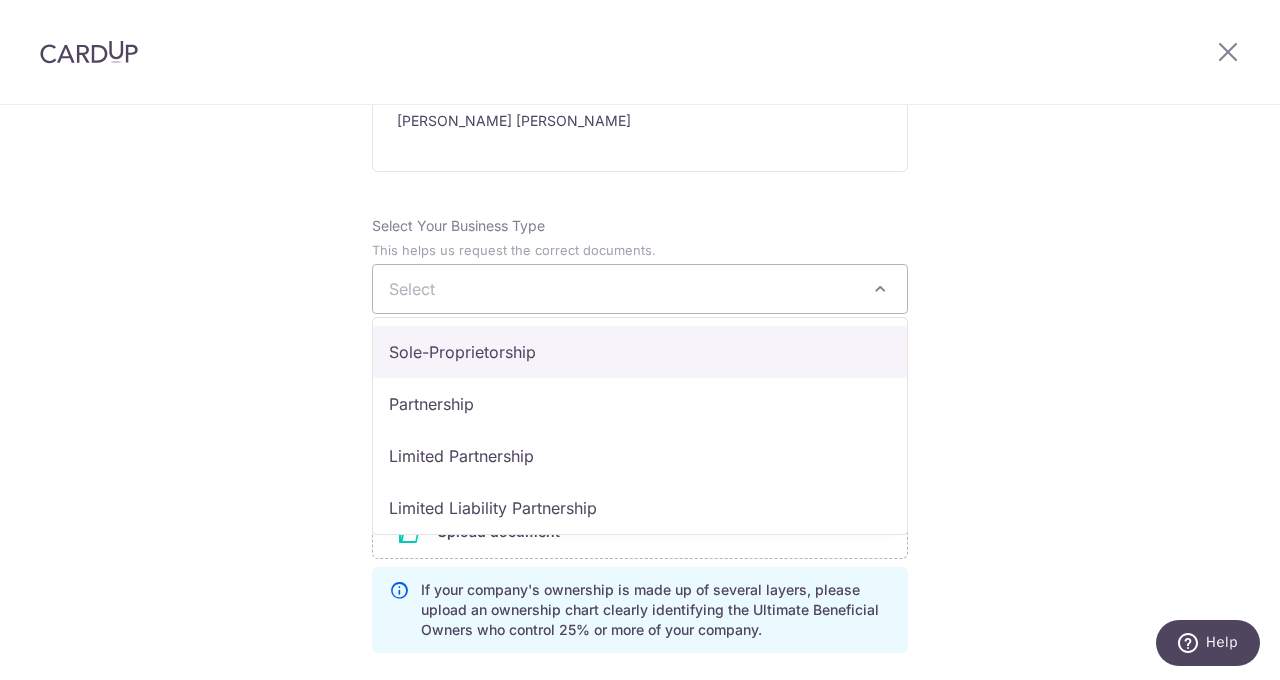 click on "Select" at bounding box center [640, 289] 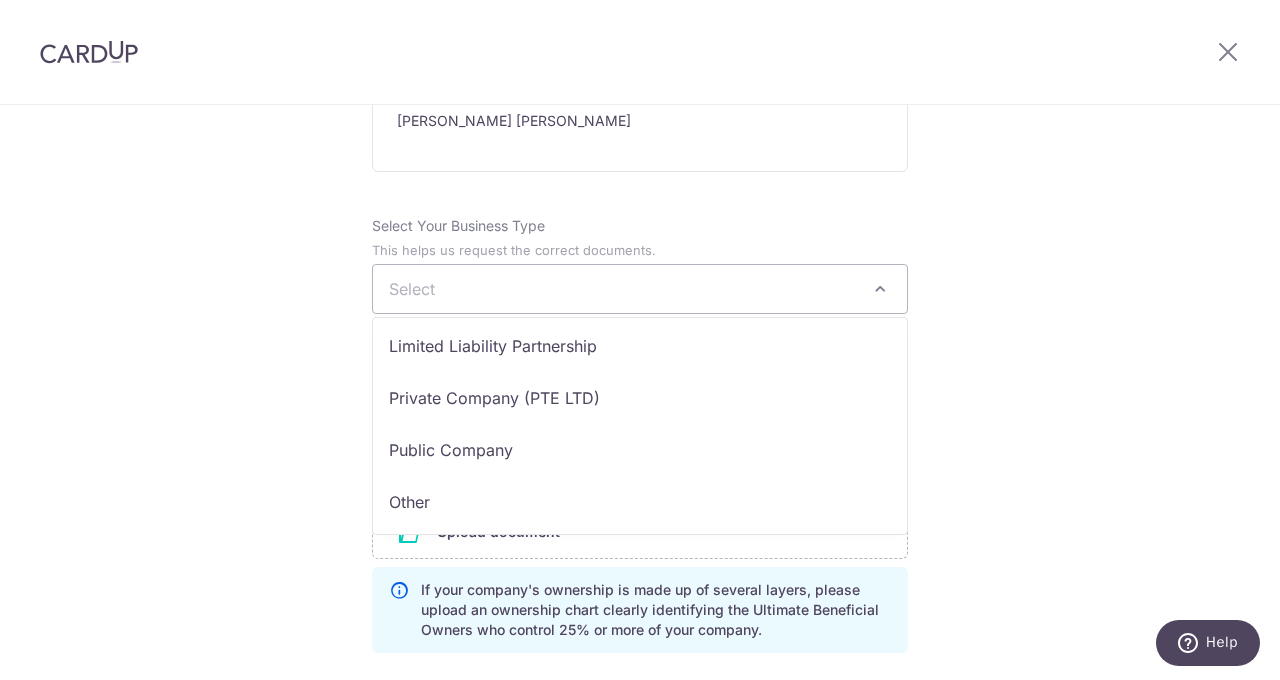 scroll, scrollTop: 164, scrollLeft: 0, axis: vertical 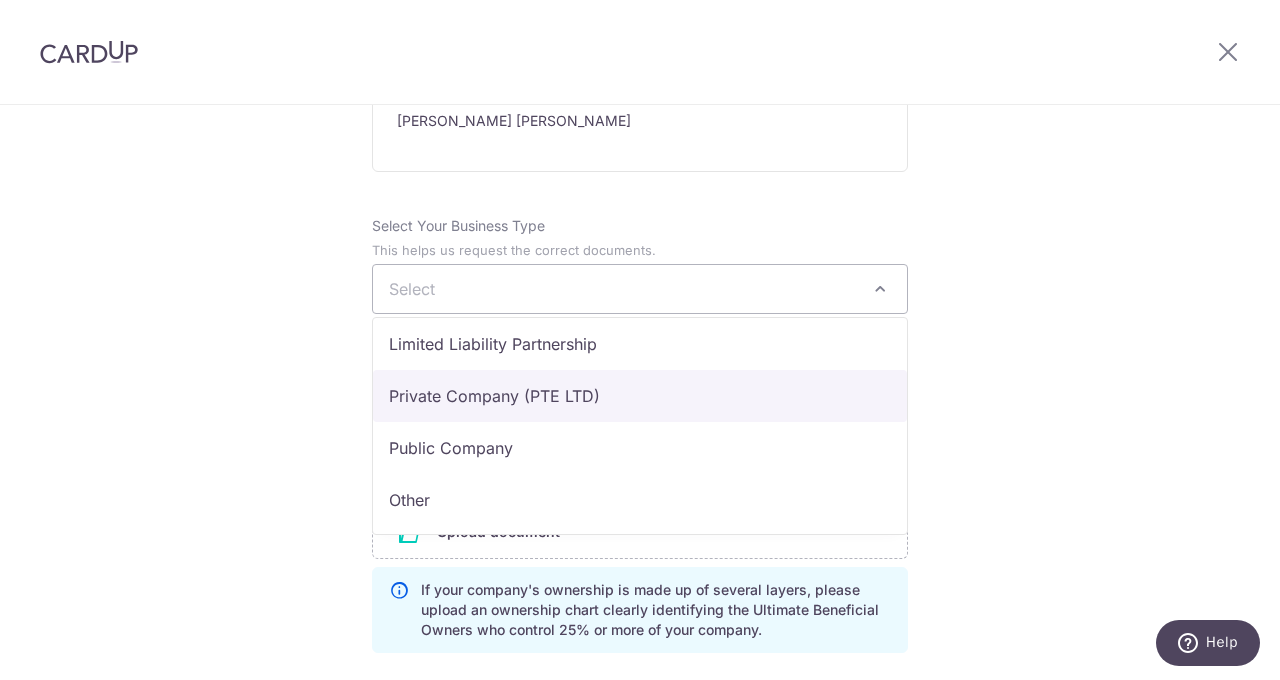 select on "Private Company (PTE LTD)" 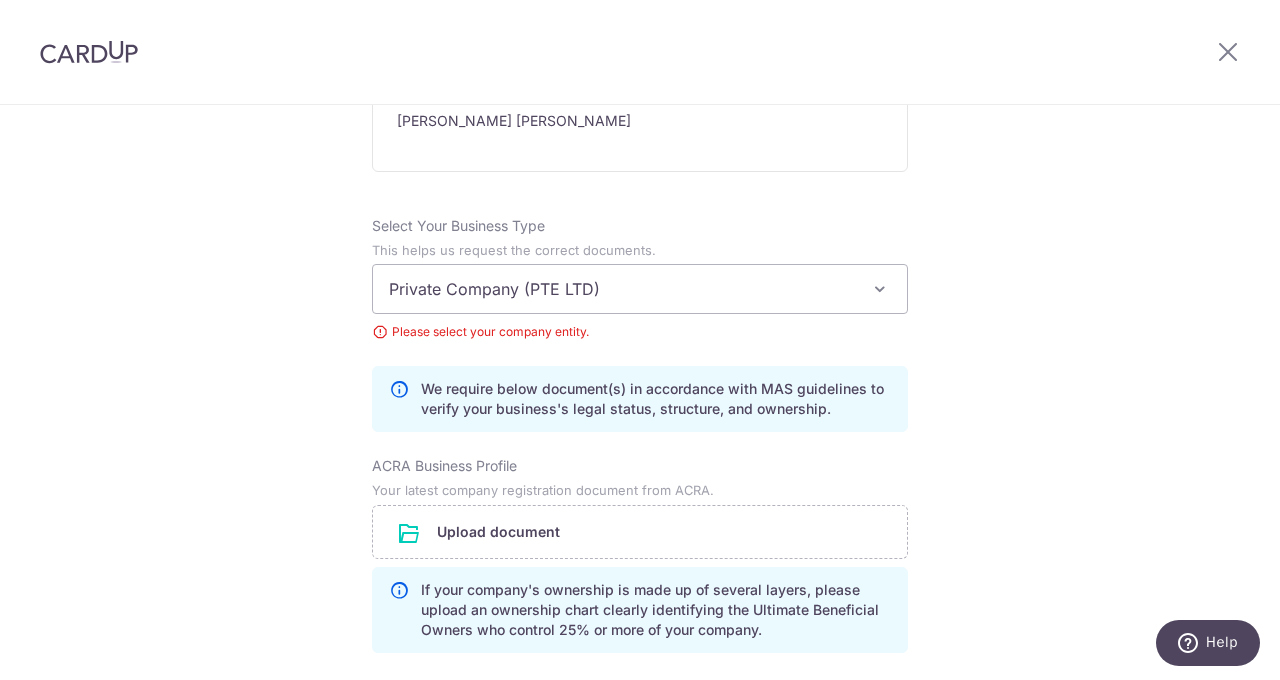 click on "Review the company details
Company details
View all
The following details are retrieved from MyInfoBiz with the permission of [[PERSON_NAME]], [S0021060I] . Note that all details below are non-editable.
Business/Entity name
WENG SOON PRINTING PTE LTD
Entity Type
Local Company
Entity Status
LIVE
Business Constitution
-
Company Type
Exempt Private Company Limited by Shares
UEN
198602687W
Registered Business Address
[STREET_ADDRESS]
Ownership
Individual Shareholders only
-" at bounding box center (640, 148) 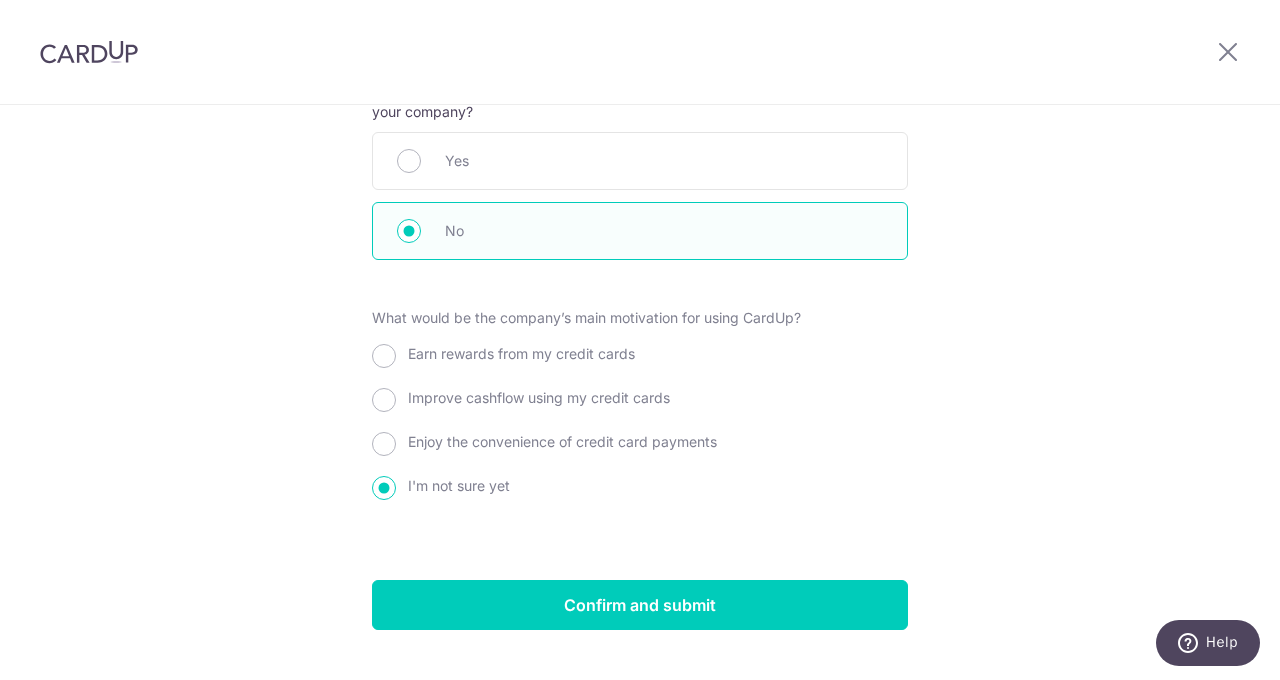 scroll, scrollTop: 2330, scrollLeft: 0, axis: vertical 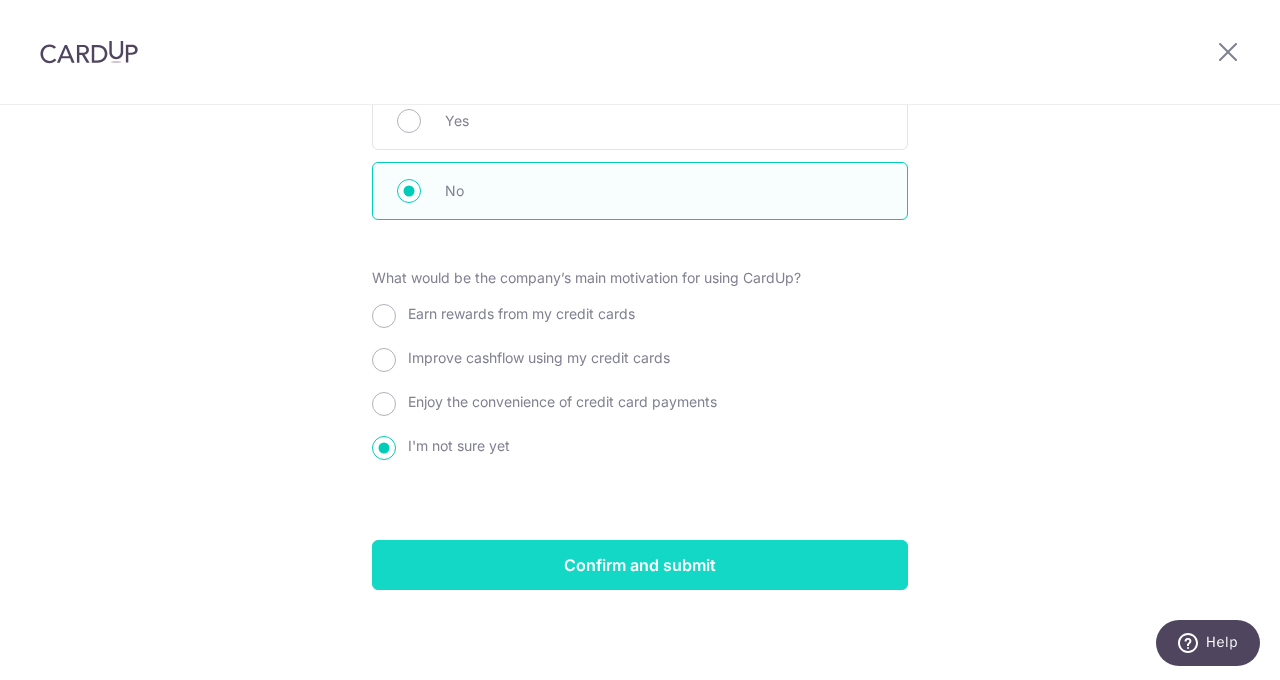 click on "Confirm and submit" at bounding box center (640, 565) 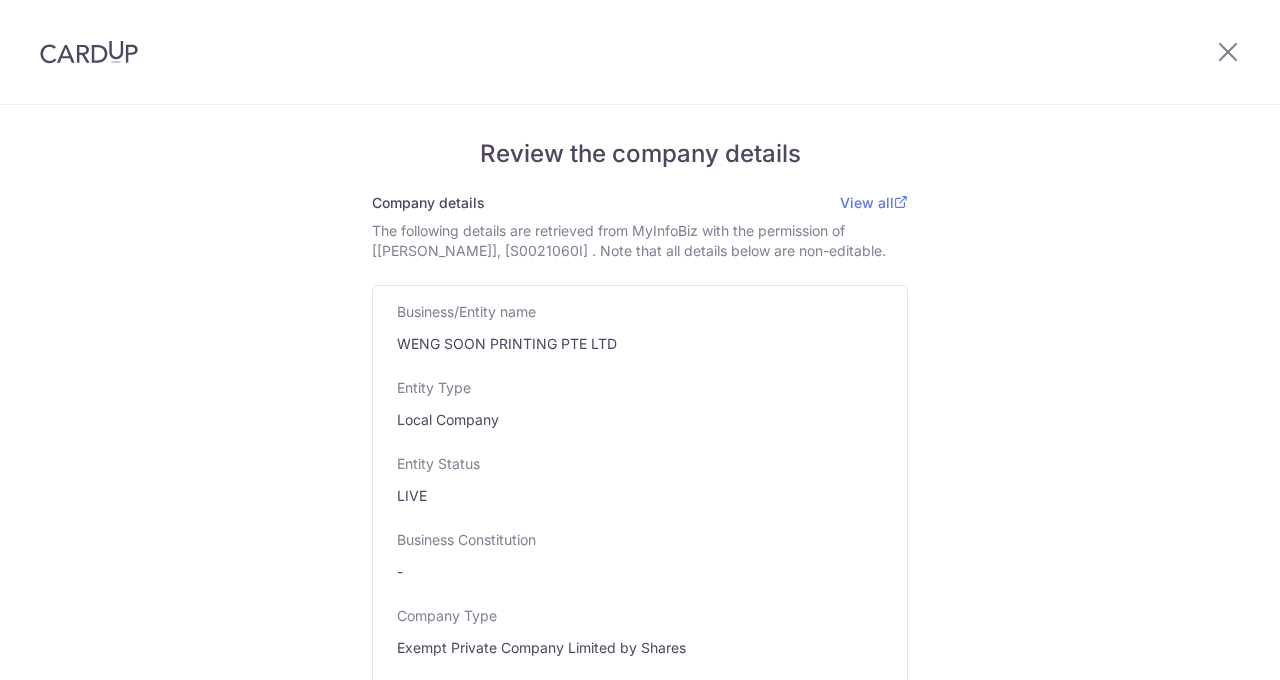 scroll, scrollTop: 0, scrollLeft: 0, axis: both 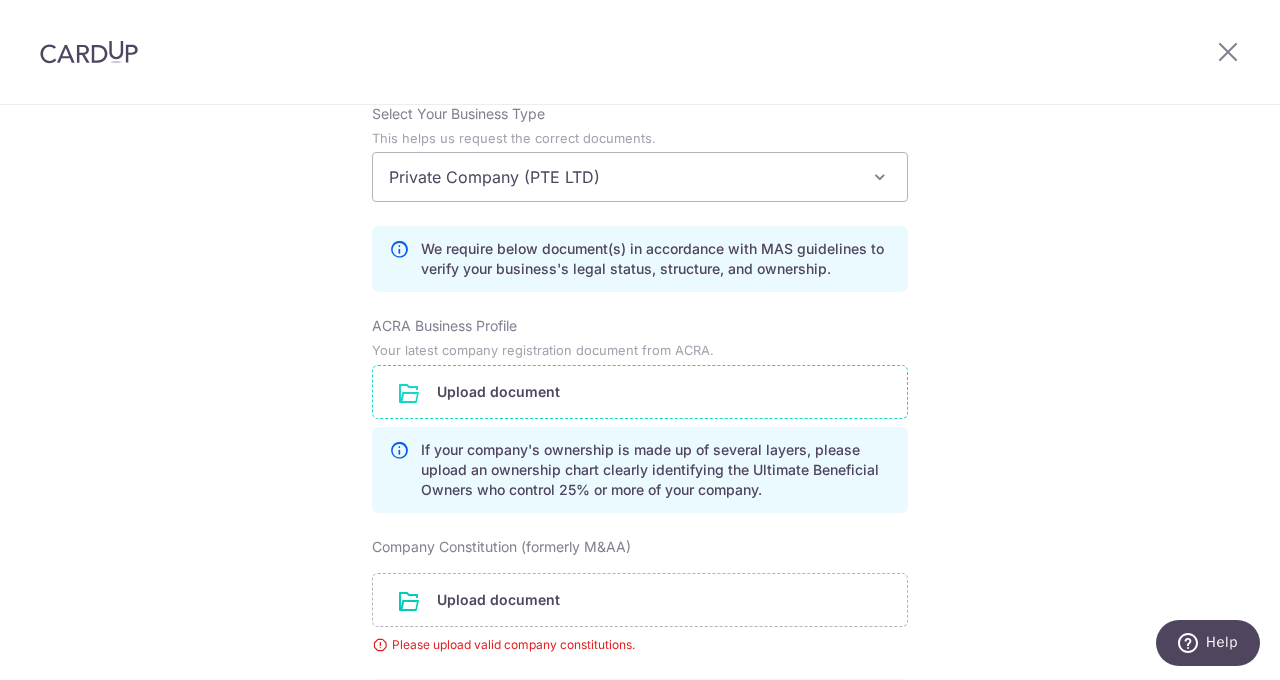 click at bounding box center [640, 392] 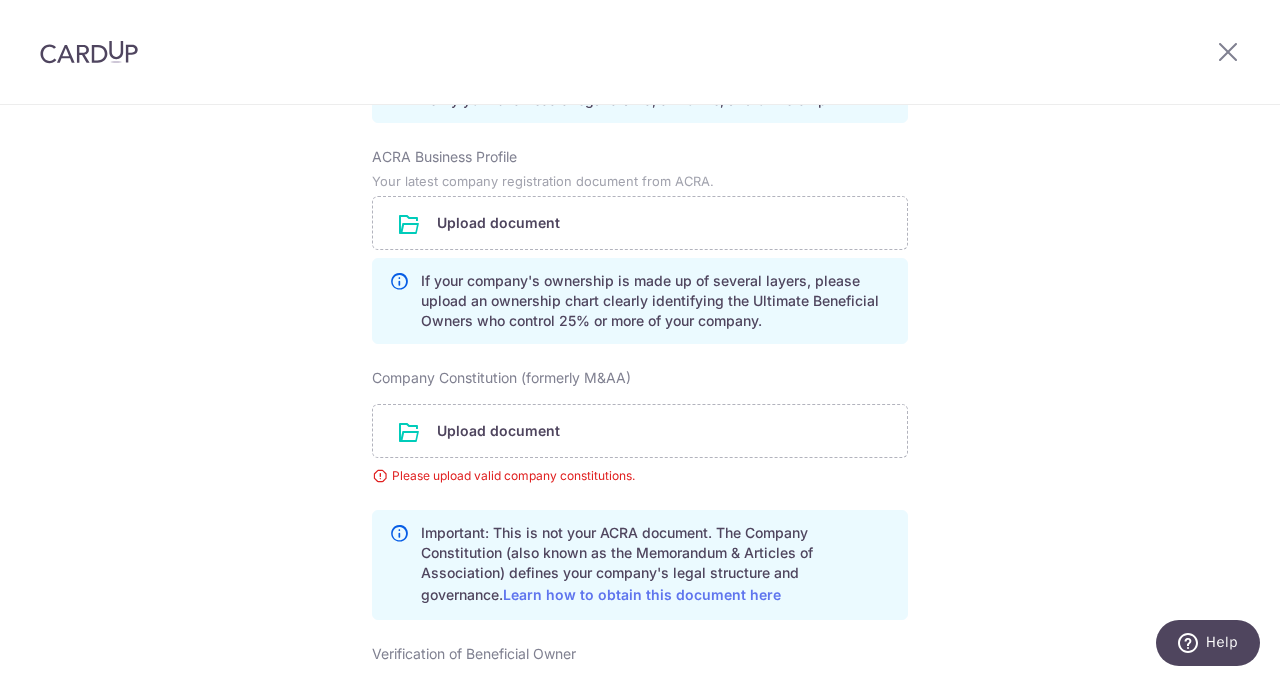 scroll, scrollTop: 1624, scrollLeft: 0, axis: vertical 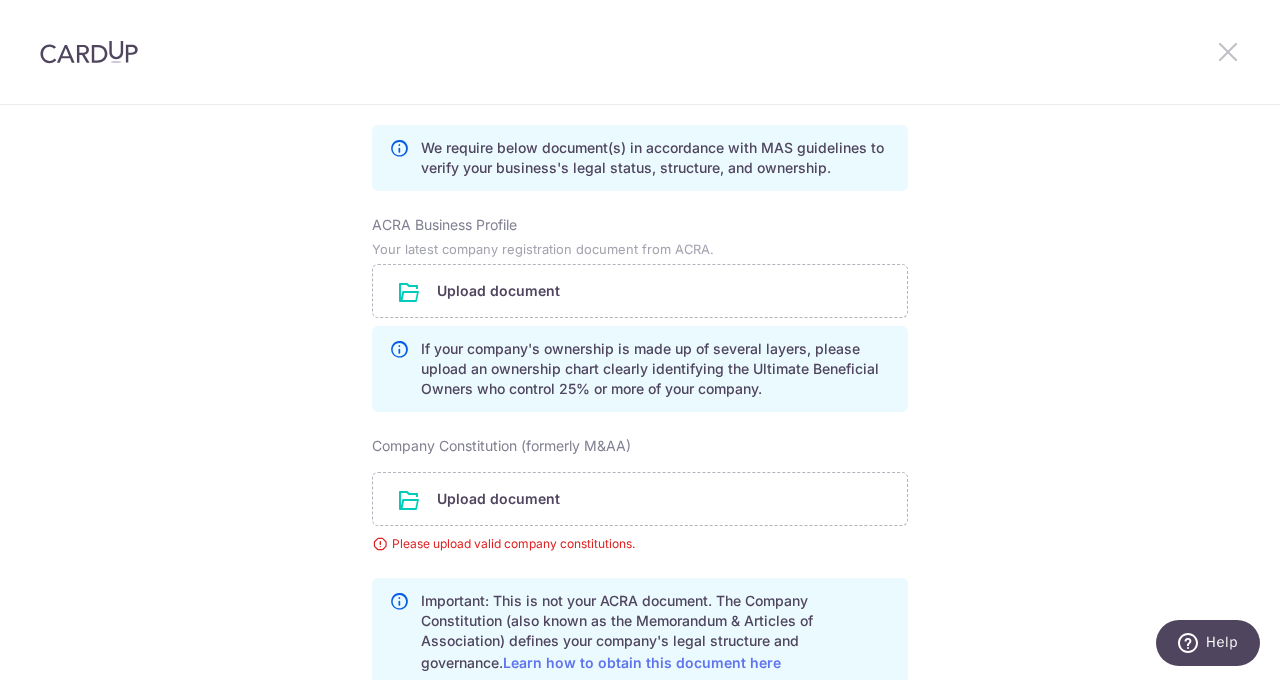 click at bounding box center [1228, 51] 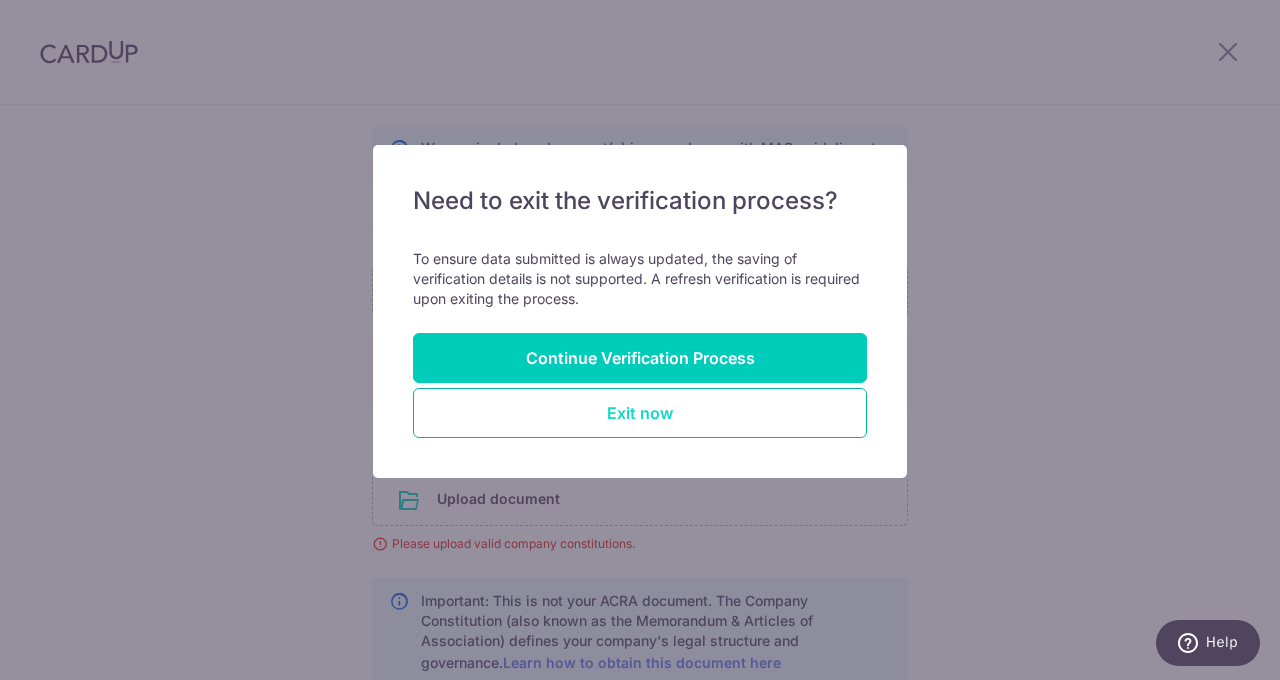 click on "Exit now" at bounding box center (640, 413) 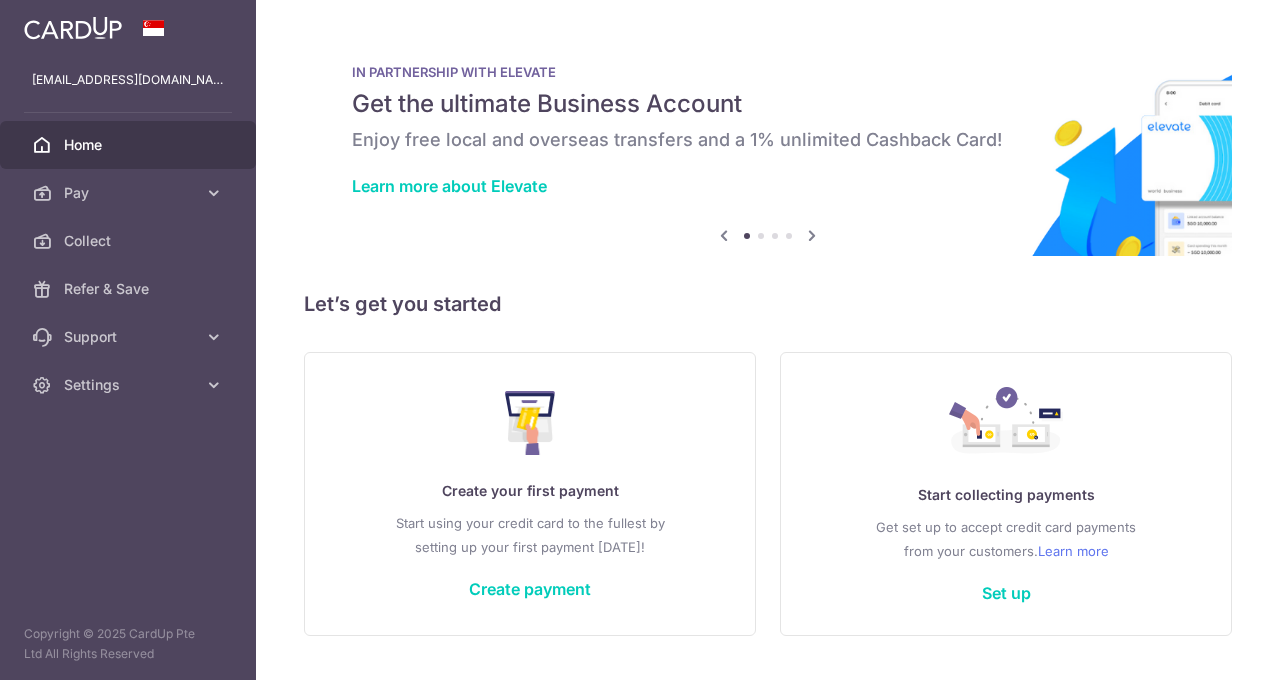 scroll, scrollTop: 0, scrollLeft: 0, axis: both 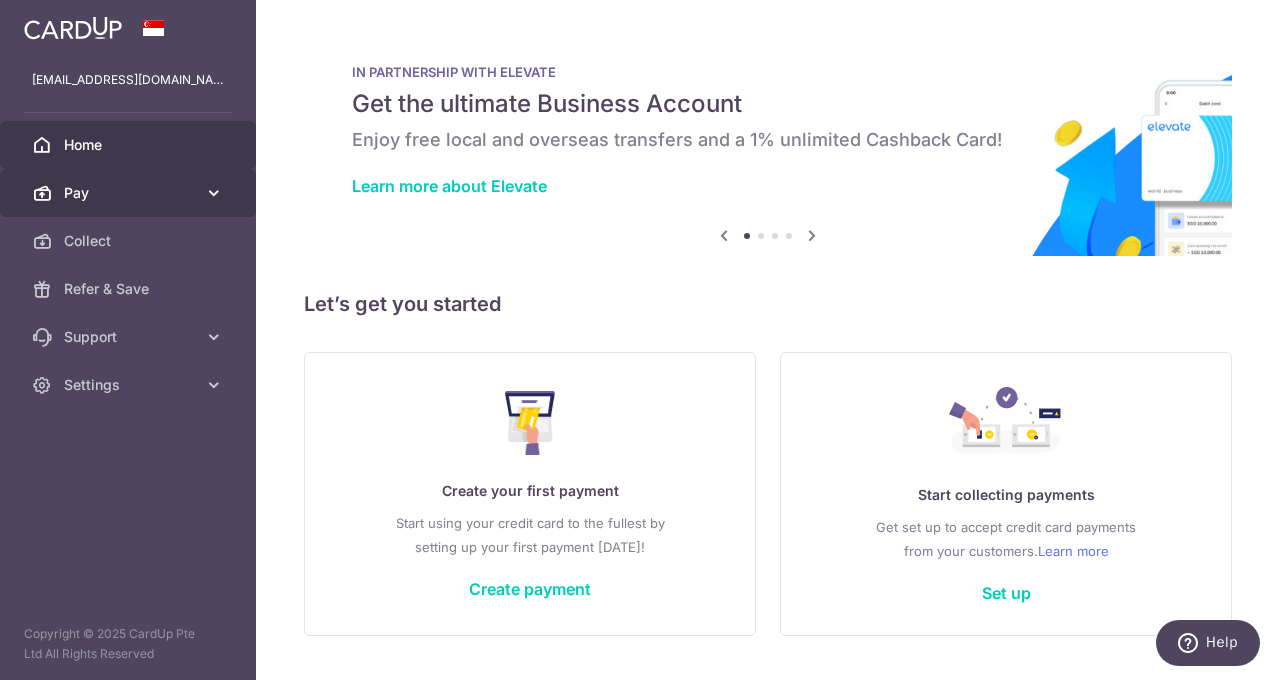click at bounding box center [214, 193] 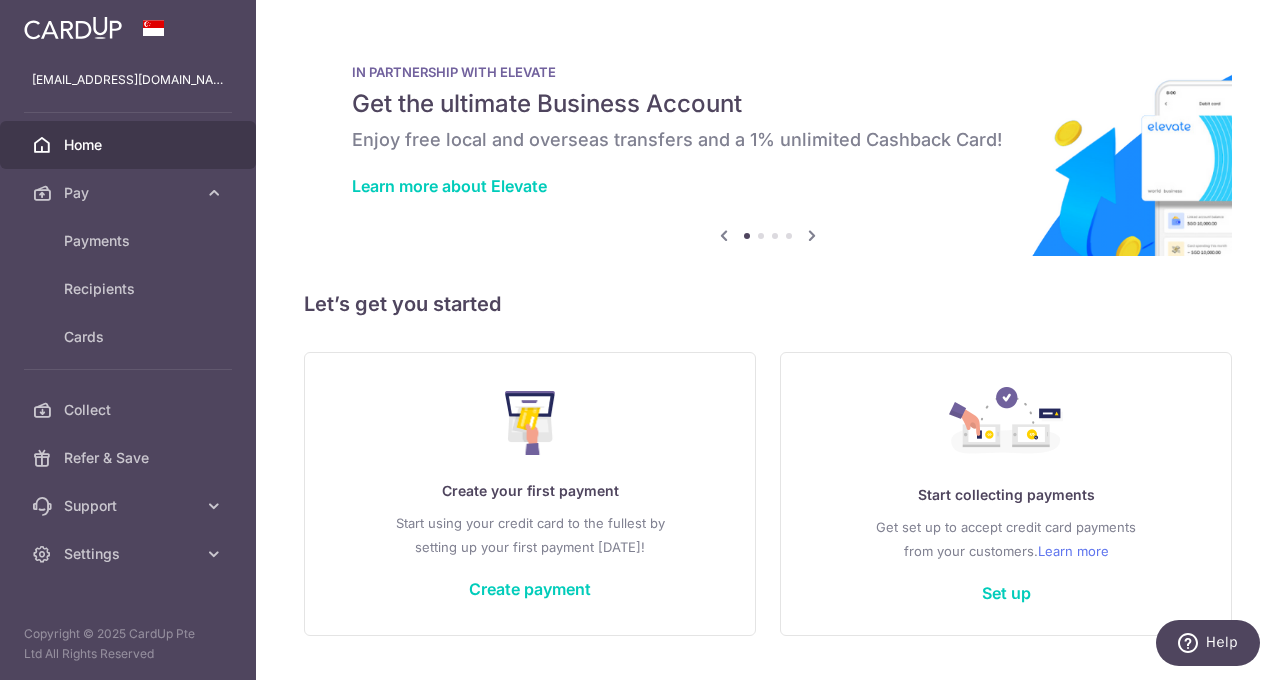 click on "Create your first payment
Start using your credit card to the fullest by   setting up your first payment today!
Create payment" at bounding box center [530, 493] 